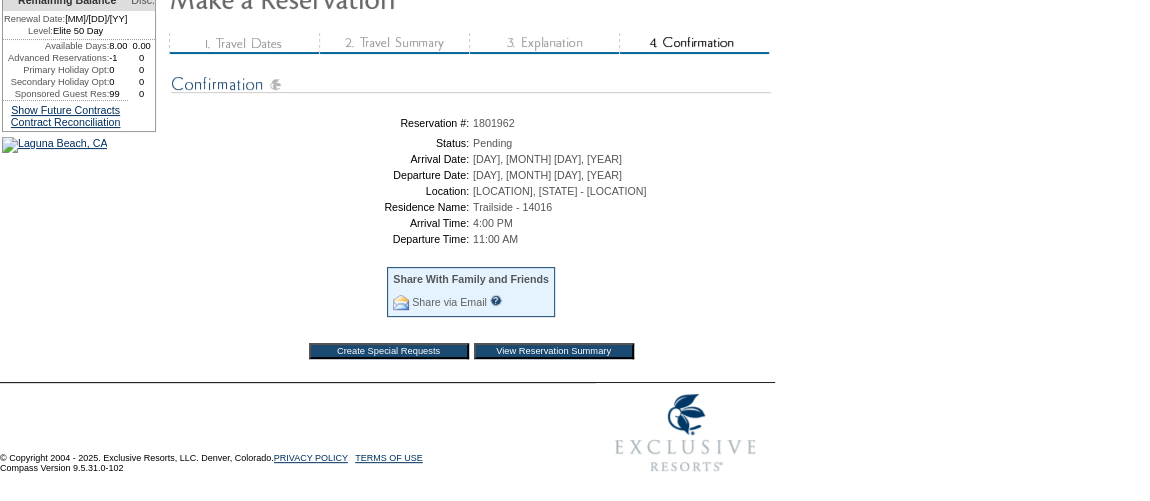 scroll, scrollTop: 0, scrollLeft: 0, axis: both 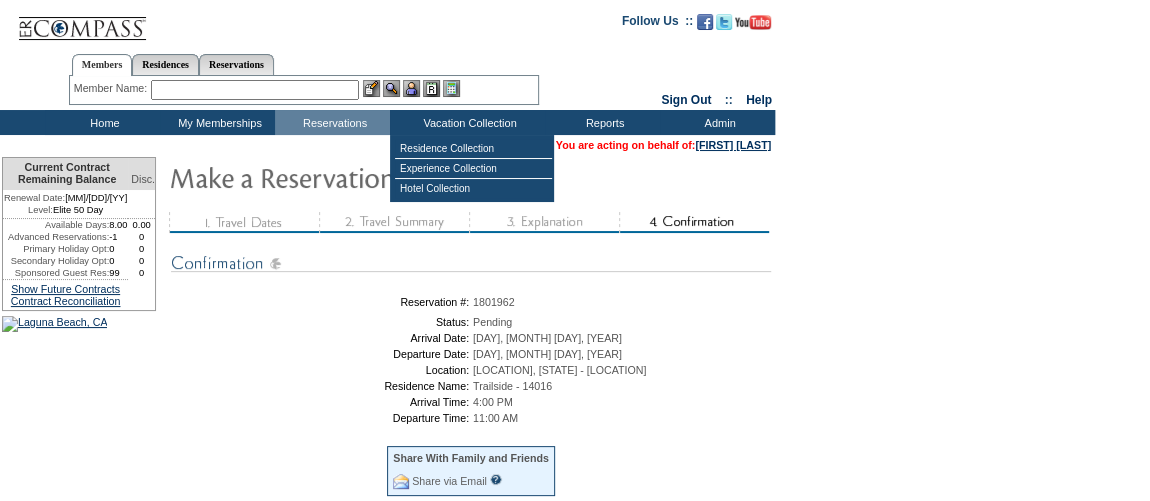 click on "Vacation Collection" at bounding box center [467, 122] 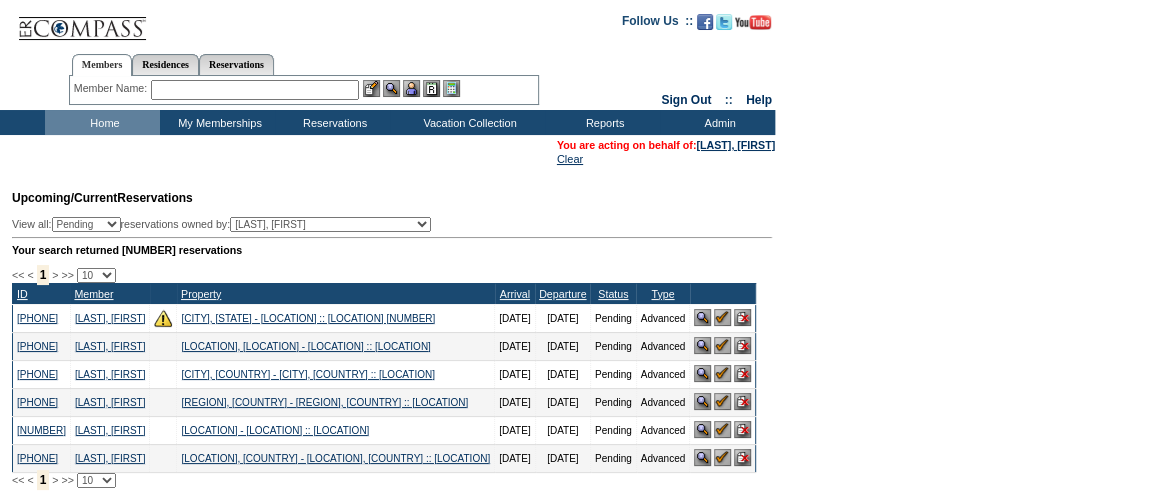 scroll, scrollTop: 0, scrollLeft: 0, axis: both 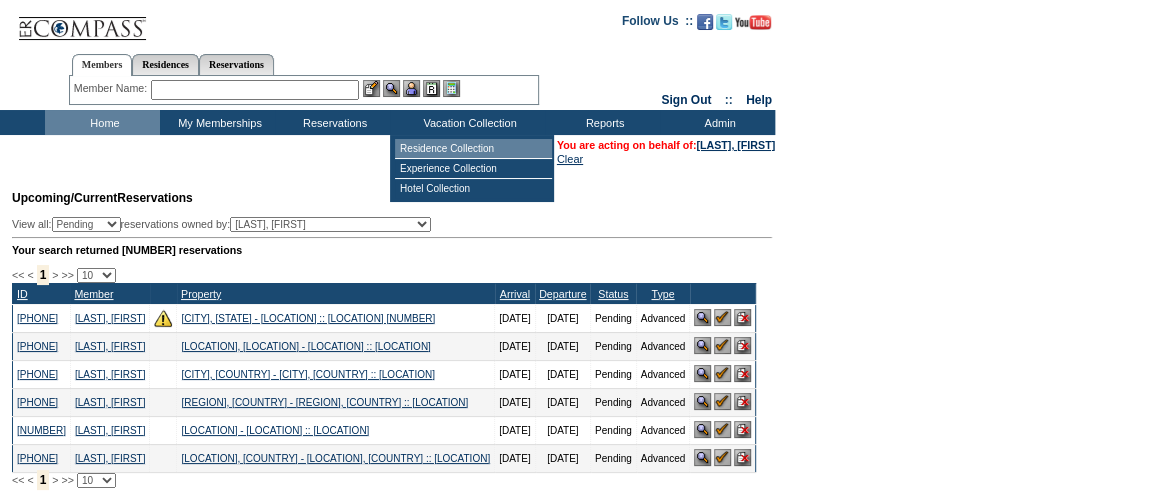 click on "Residence Collection" at bounding box center [473, 149] 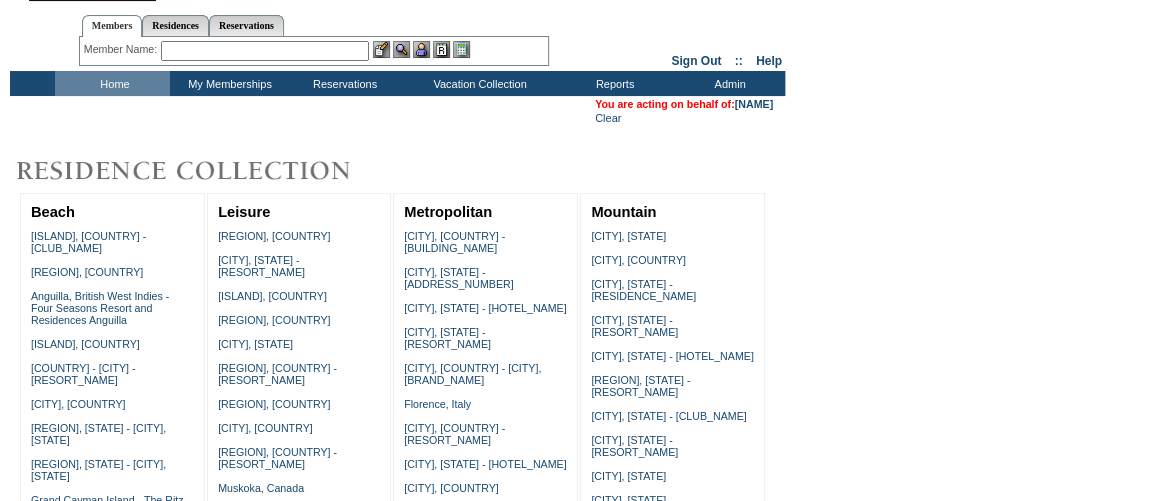 scroll, scrollTop: 181, scrollLeft: 0, axis: vertical 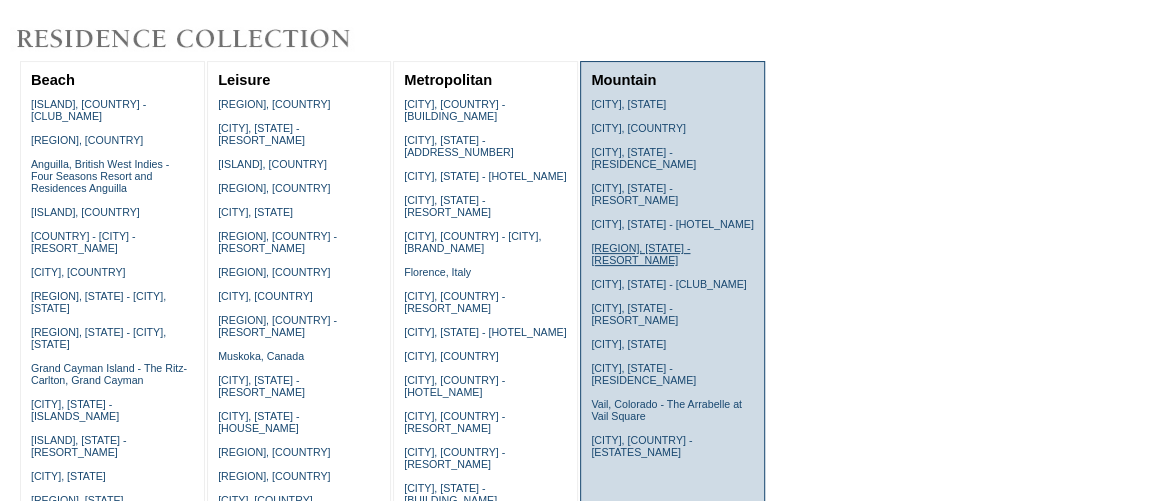click on "[REGION], [STATE] - [RESORT_NAME]" at bounding box center [640, 254] 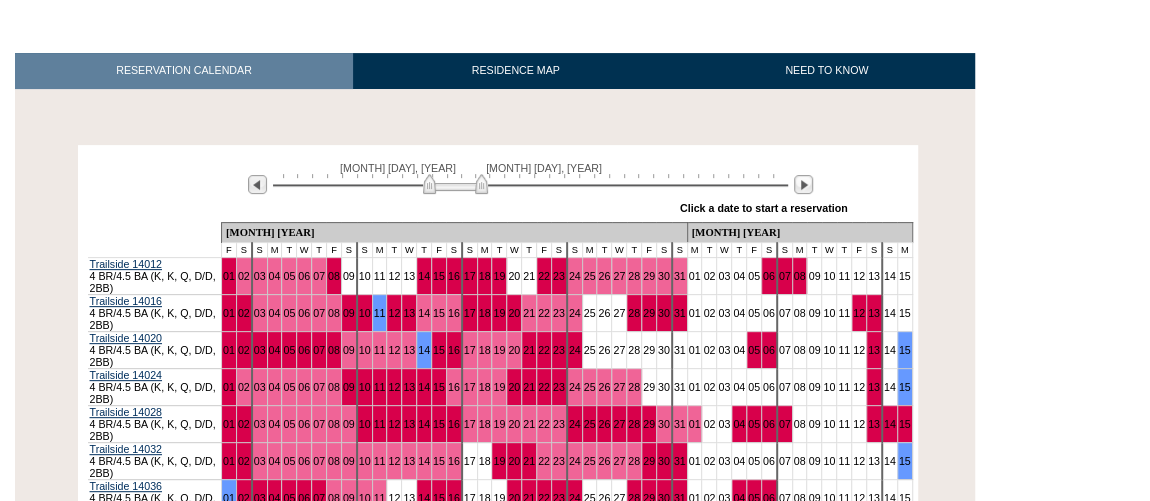scroll, scrollTop: 272, scrollLeft: 0, axis: vertical 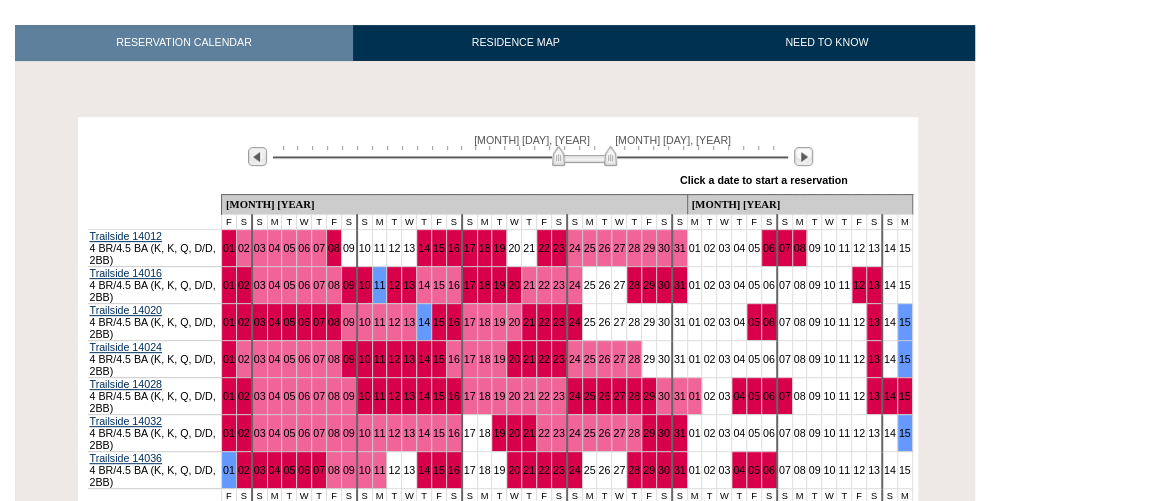 drag, startPoint x: 457, startPoint y: 187, endPoint x: 586, endPoint y: 190, distance: 129.03488 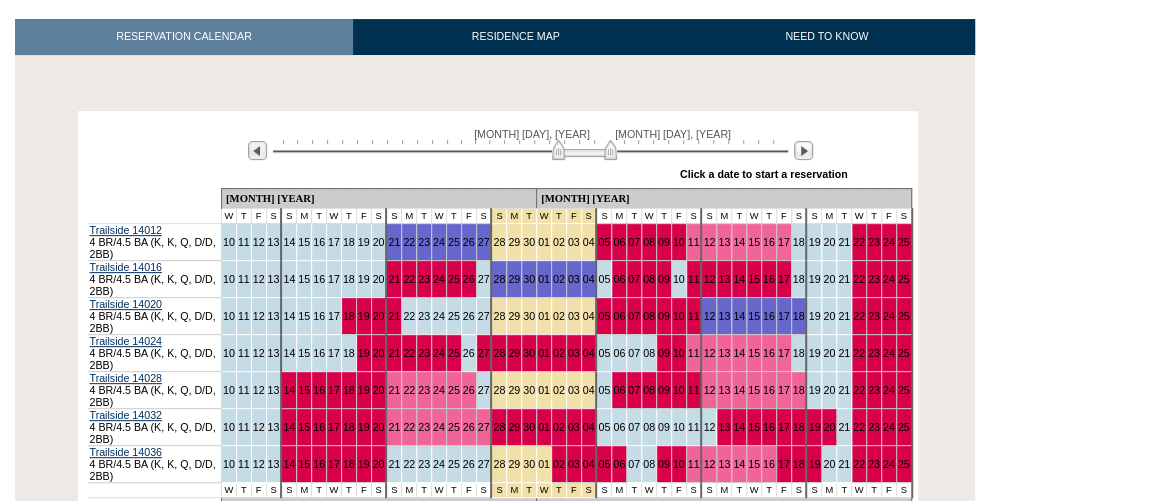 scroll, scrollTop: 363, scrollLeft: 0, axis: vertical 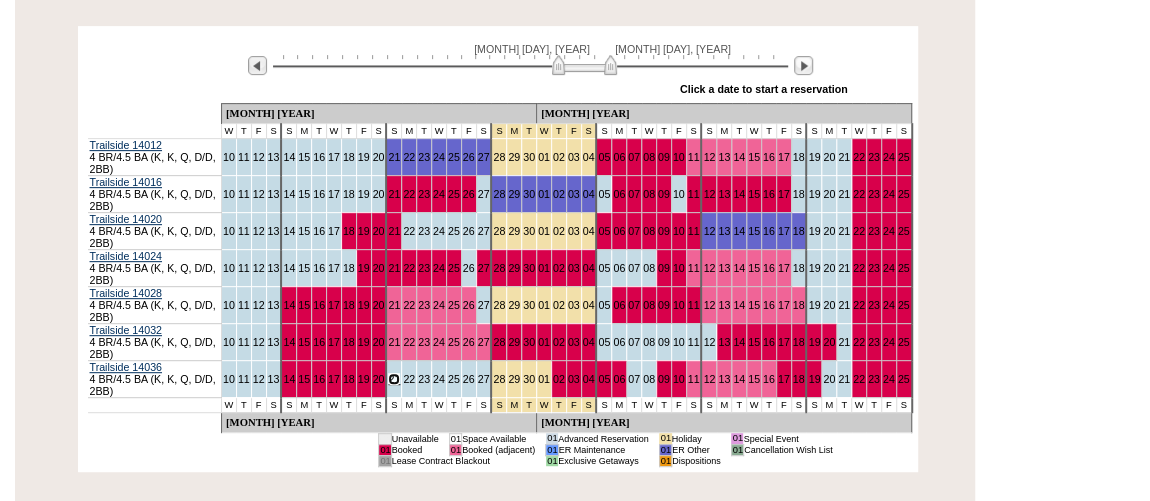 click on "21" at bounding box center (394, 379) 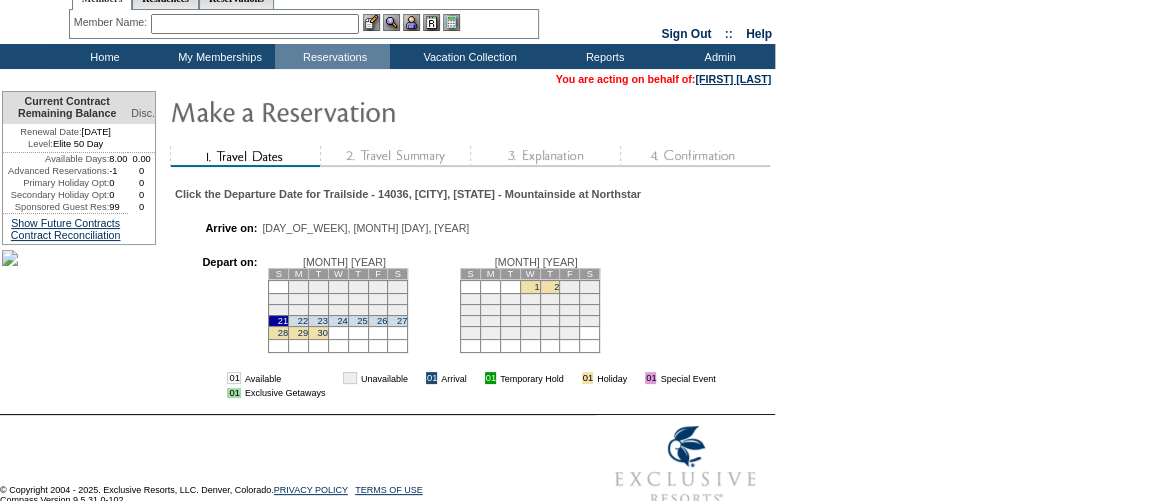 scroll, scrollTop: 90, scrollLeft: 0, axis: vertical 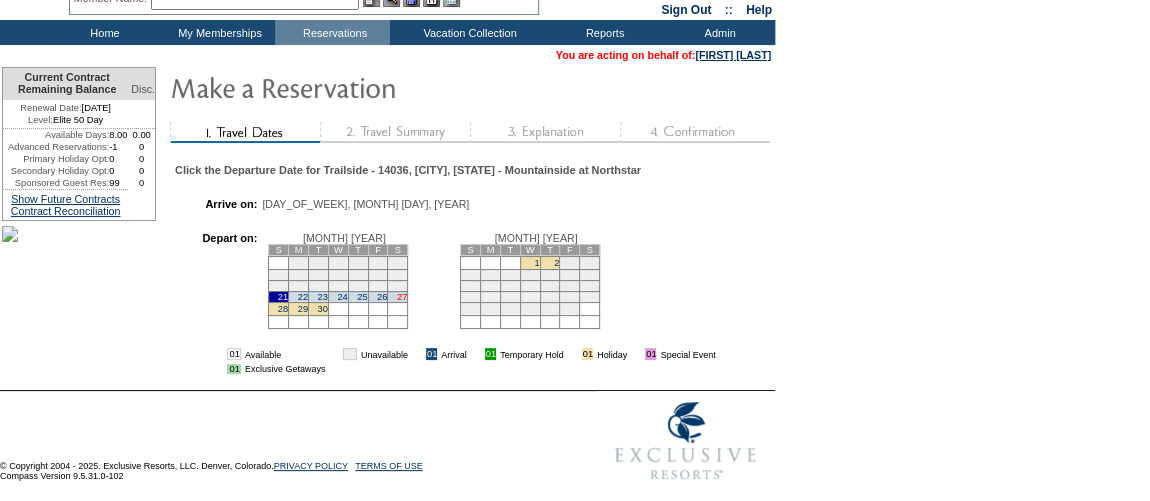 click on "27" at bounding box center [402, 297] 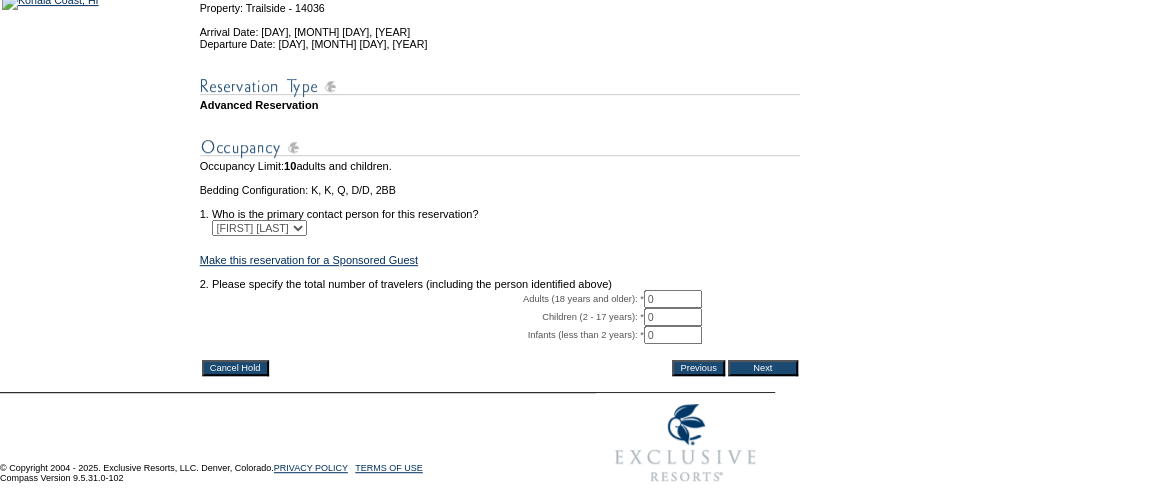 scroll, scrollTop: 363, scrollLeft: 0, axis: vertical 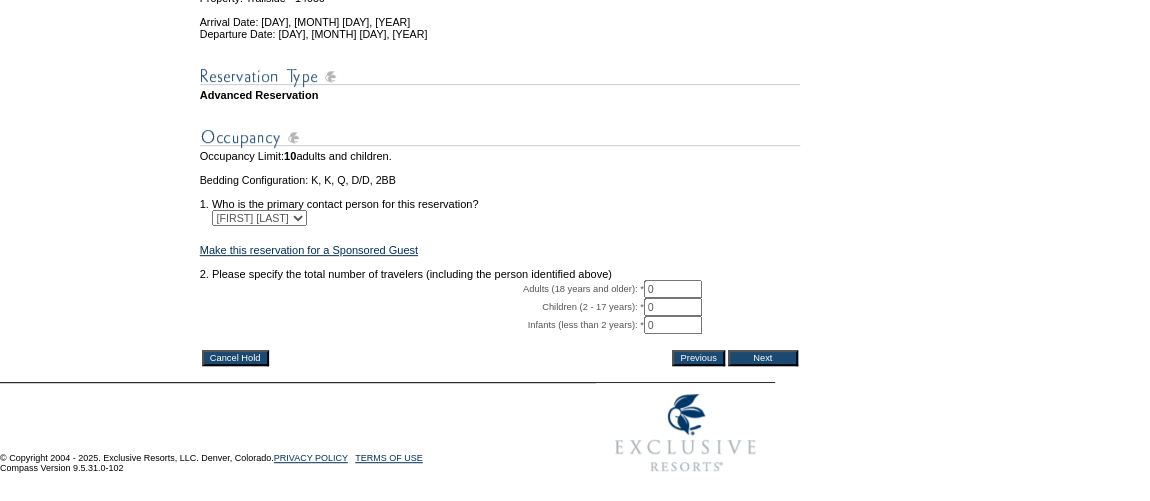 click on "Adults (18 years and older): *
0 * *" at bounding box center (500, 289) 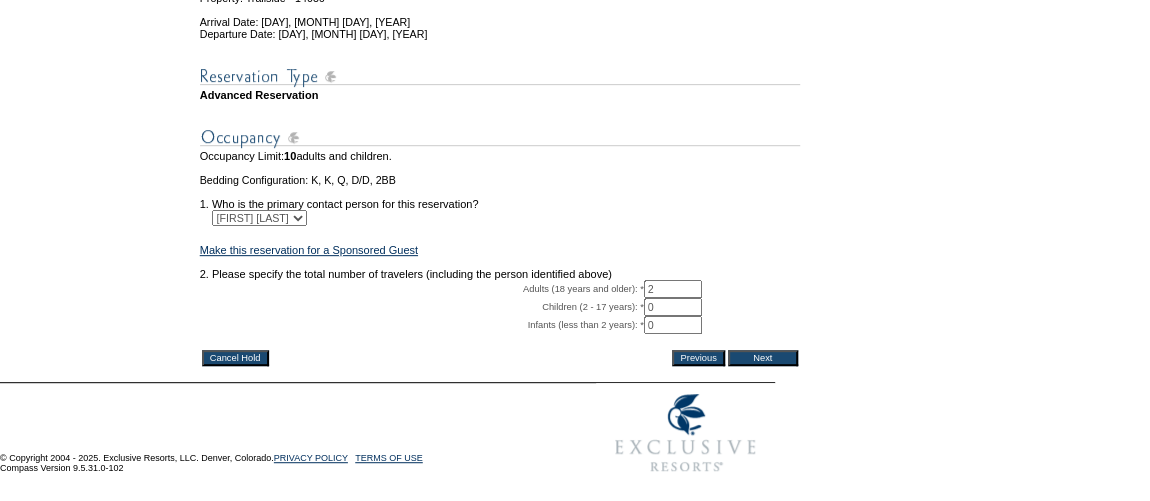 type on "2" 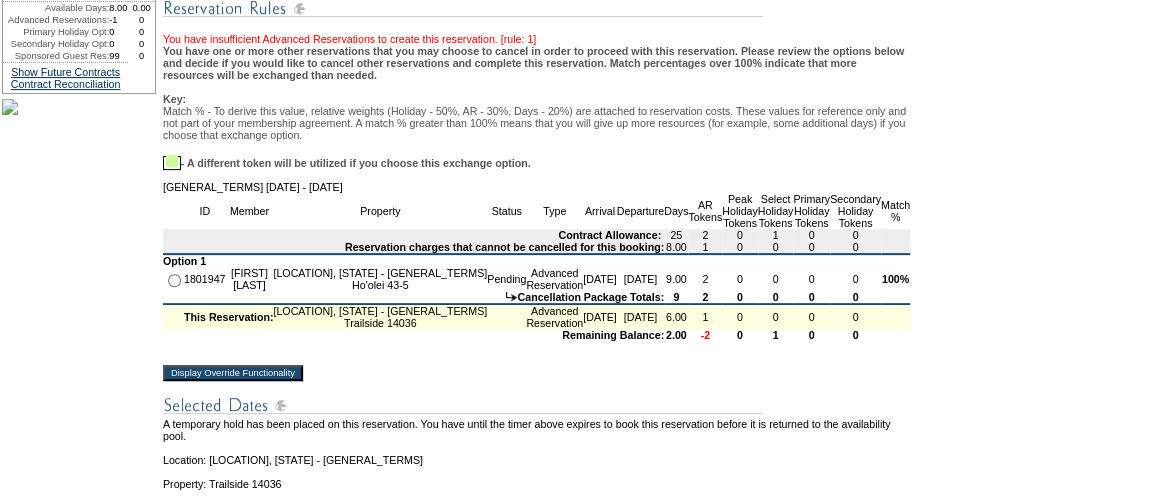 scroll, scrollTop: 363, scrollLeft: 0, axis: vertical 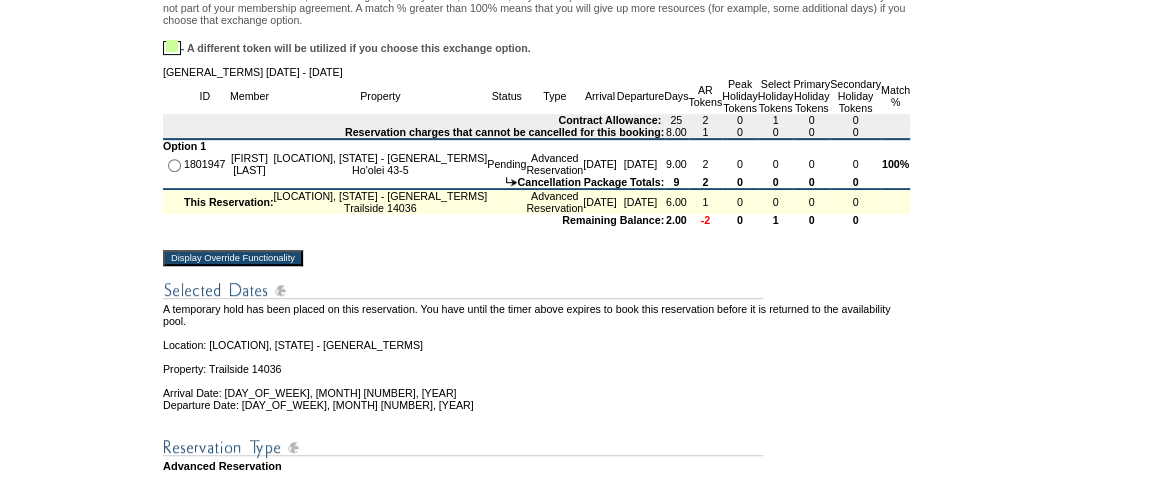 click on "Display Override Functionality" at bounding box center [233, 258] 